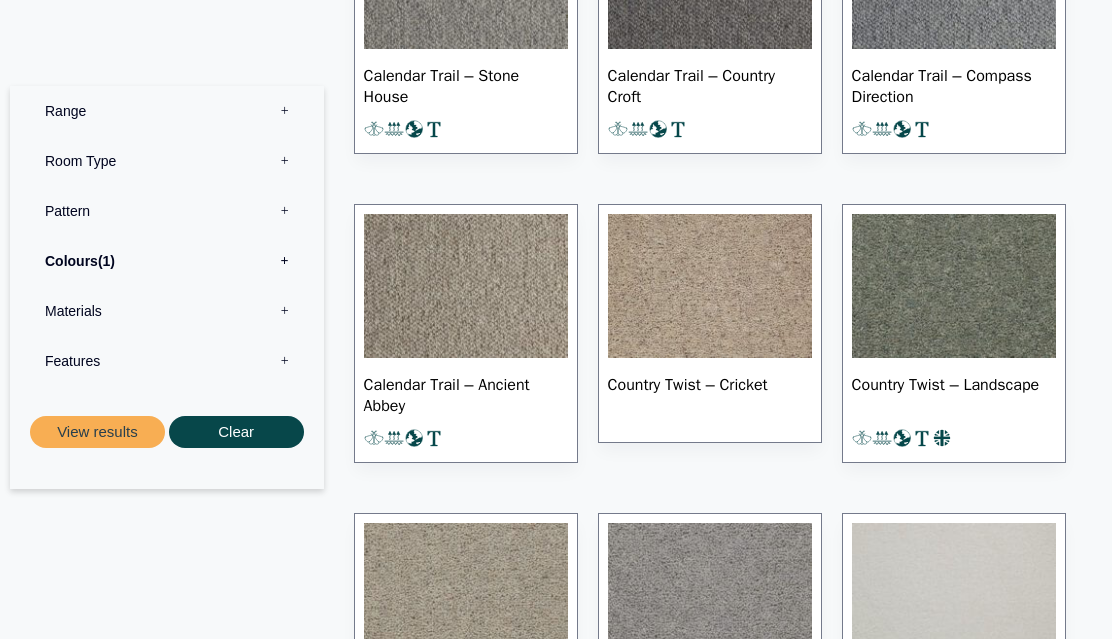 scroll, scrollTop: 1248, scrollLeft: 0, axis: vertical 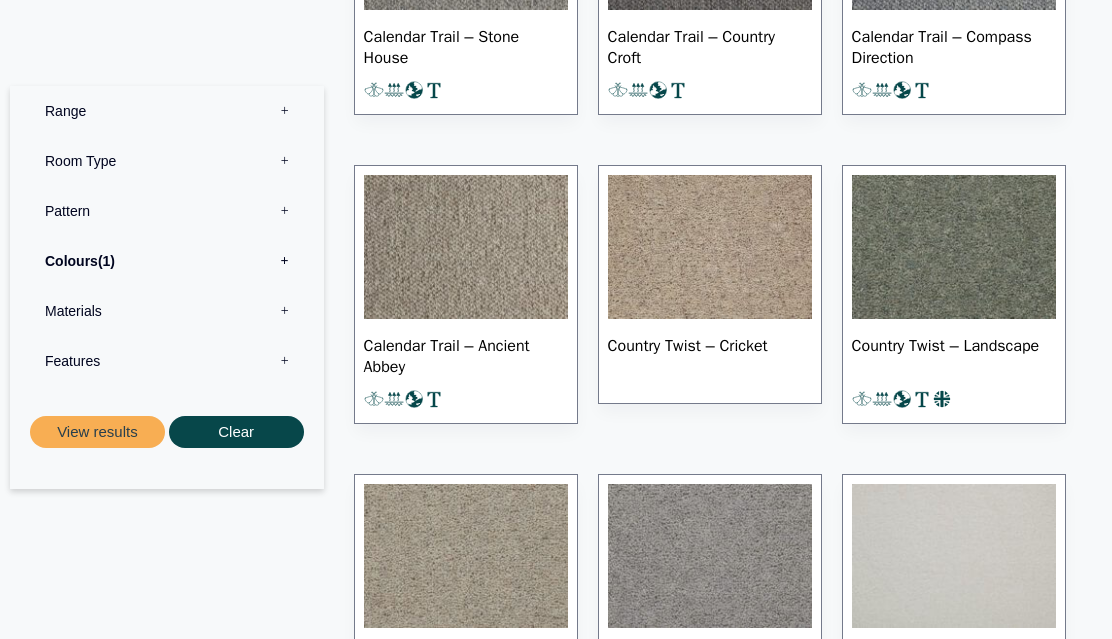 click at bounding box center [466, 247] 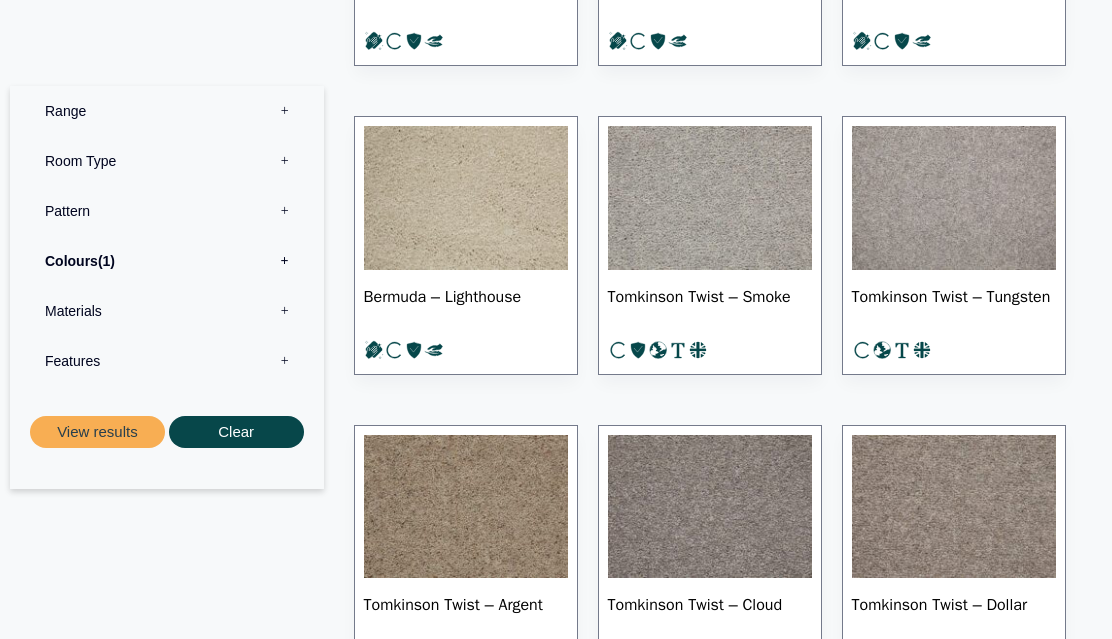 scroll, scrollTop: 3016, scrollLeft: 0, axis: vertical 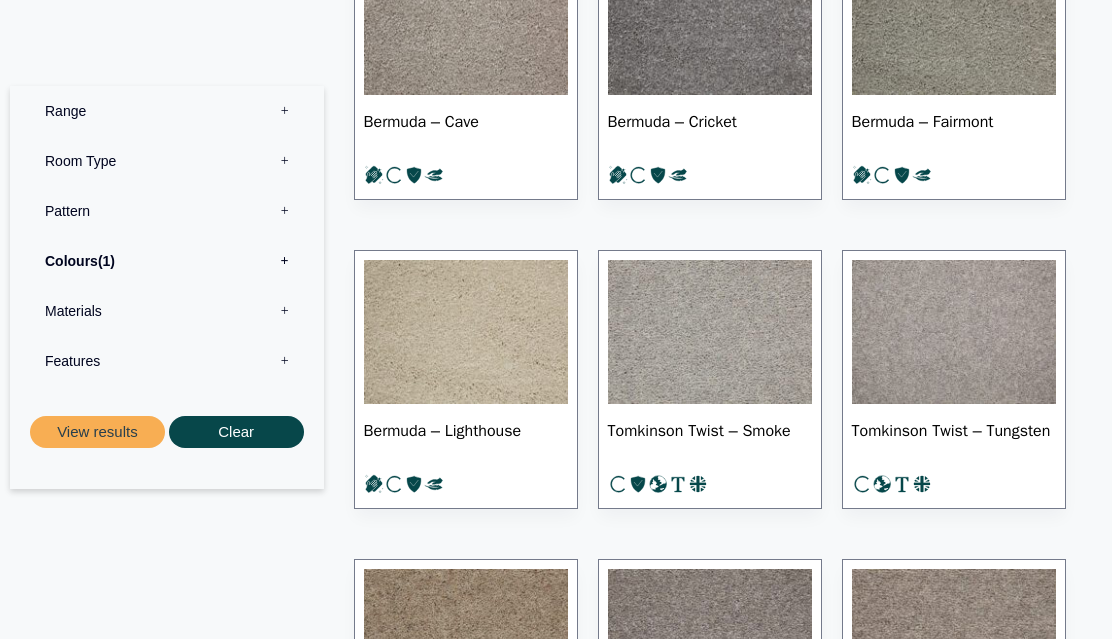 click at bounding box center (466, 332) 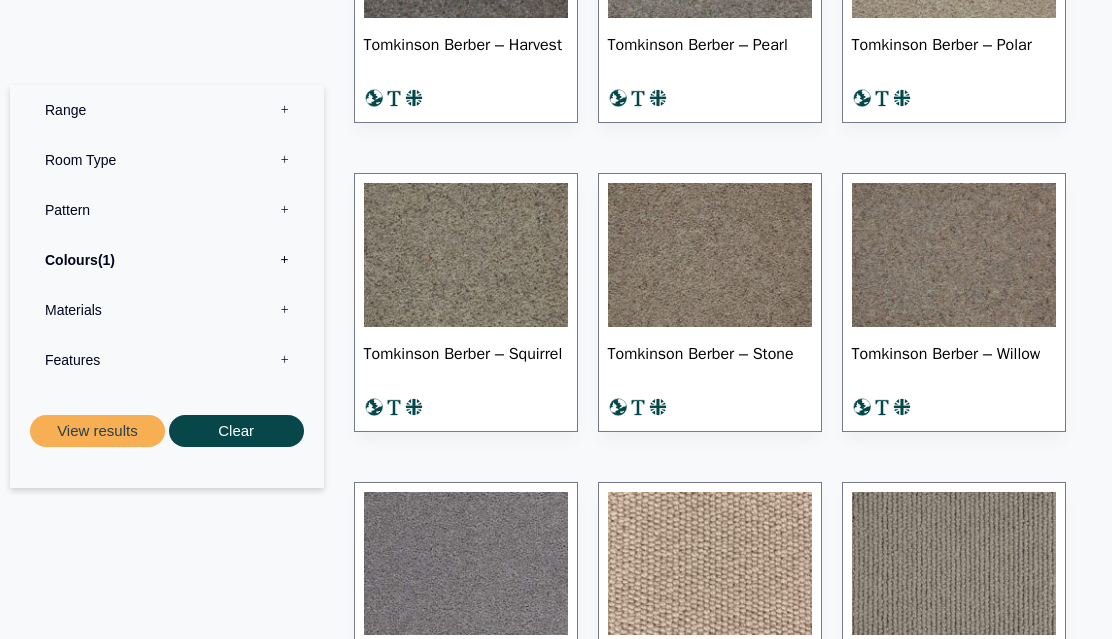 scroll, scrollTop: 6032, scrollLeft: 0, axis: vertical 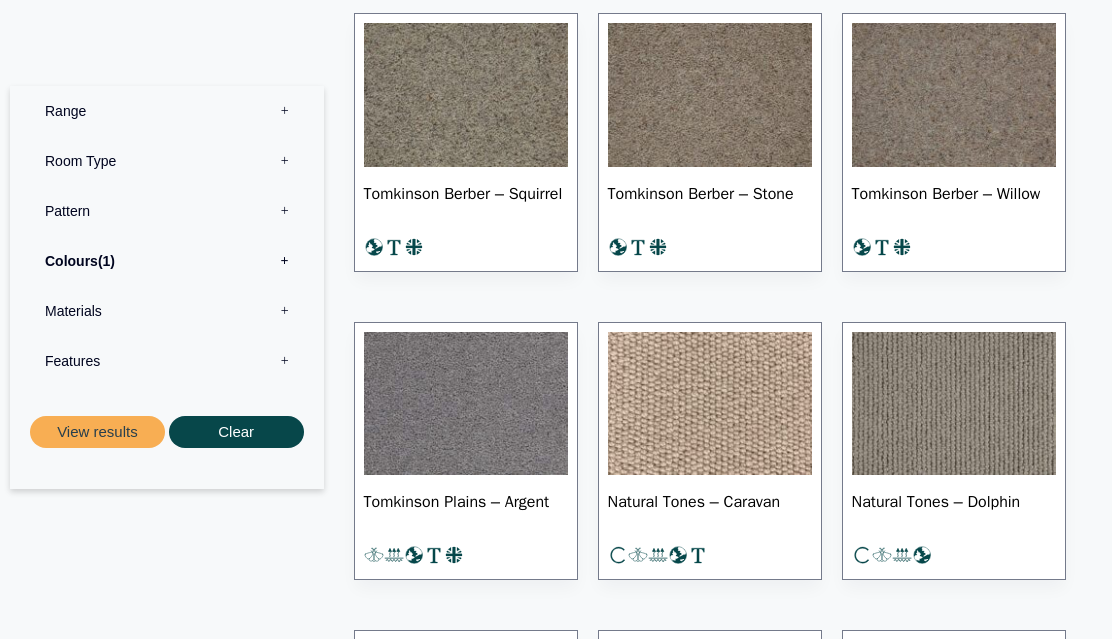click at bounding box center [710, 404] 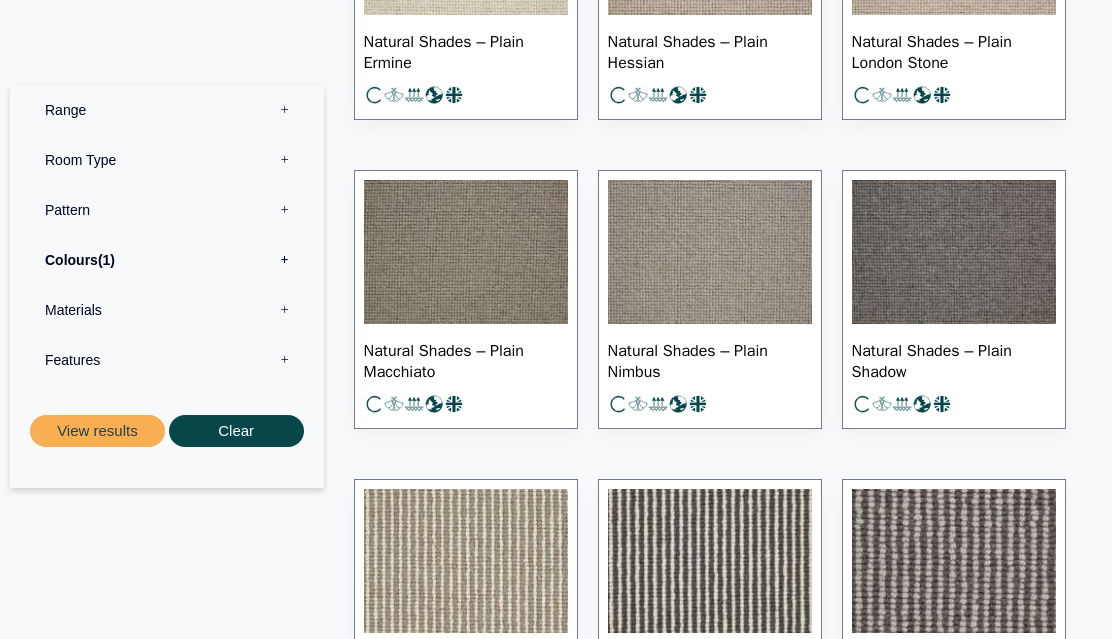 scroll, scrollTop: 8008, scrollLeft: 0, axis: vertical 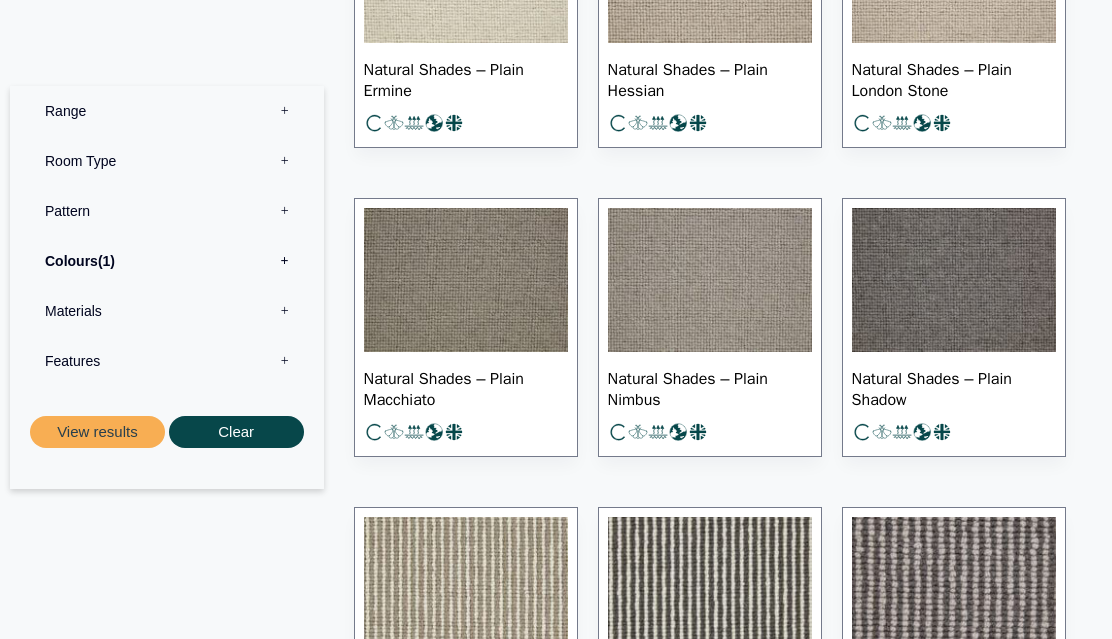 click at bounding box center (466, 589) 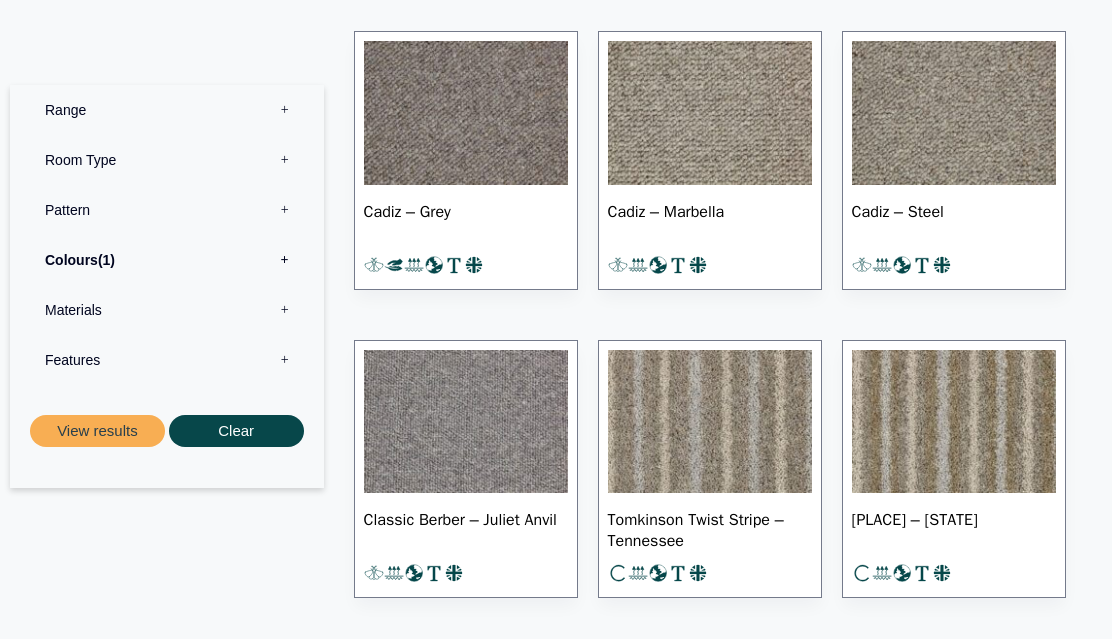 scroll, scrollTop: 12584, scrollLeft: 0, axis: vertical 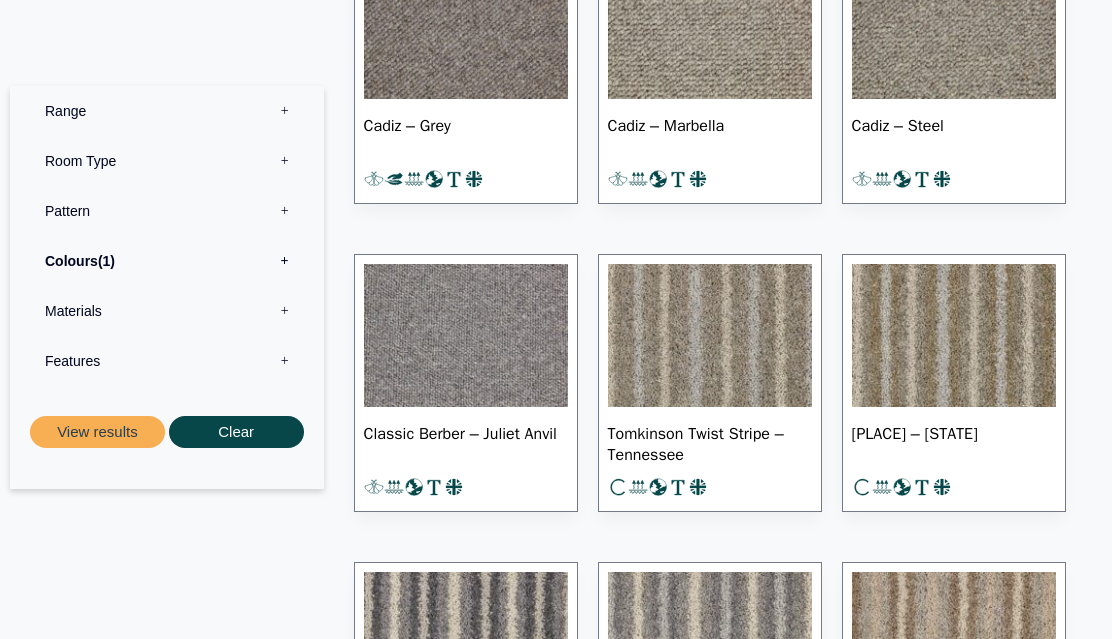 click on "See All Ranges" at bounding box center (466, 928) 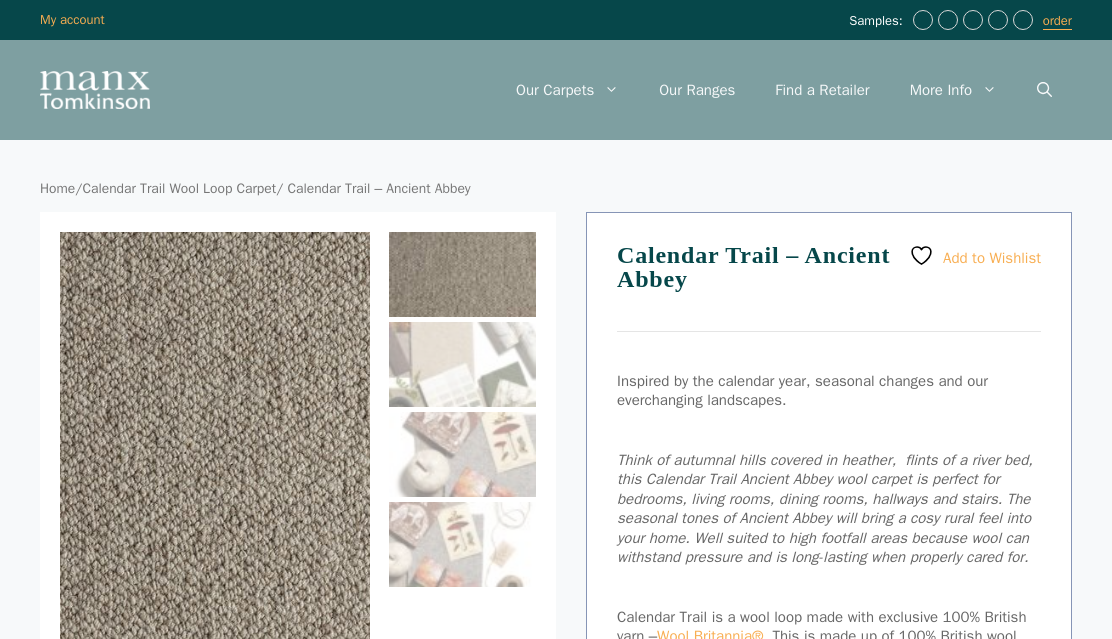scroll, scrollTop: 104, scrollLeft: 0, axis: vertical 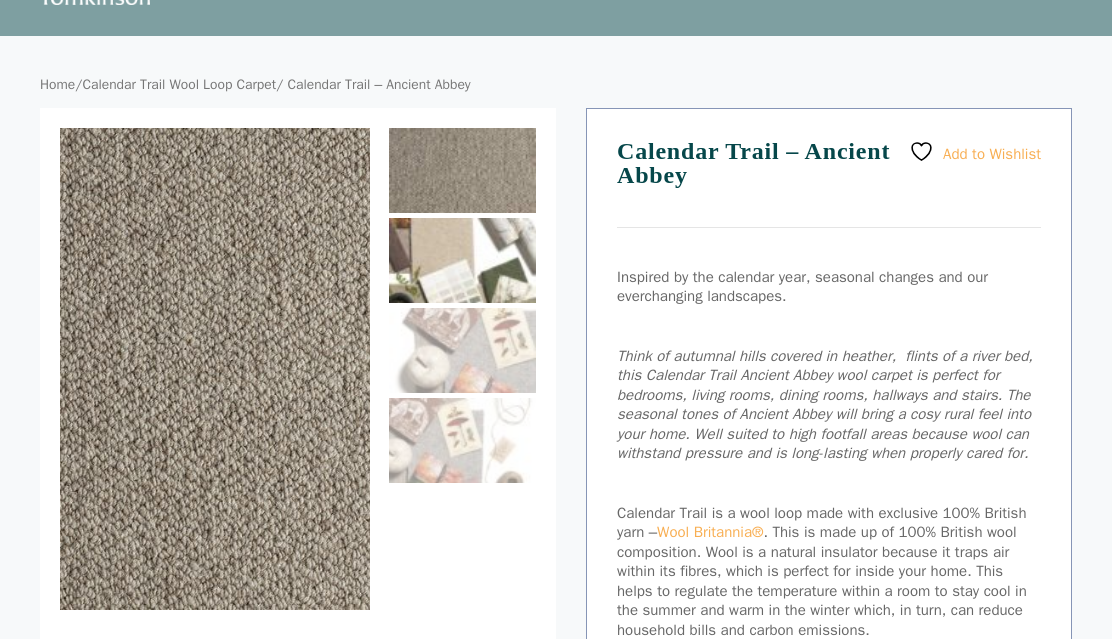 click at bounding box center [462, 260] 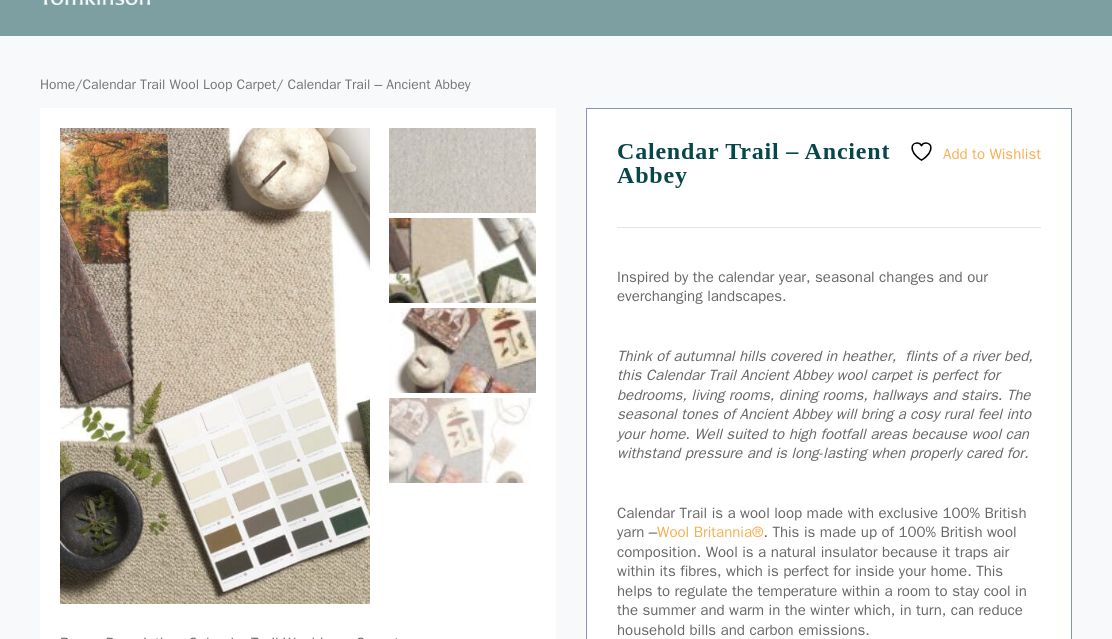 click at bounding box center (462, 350) 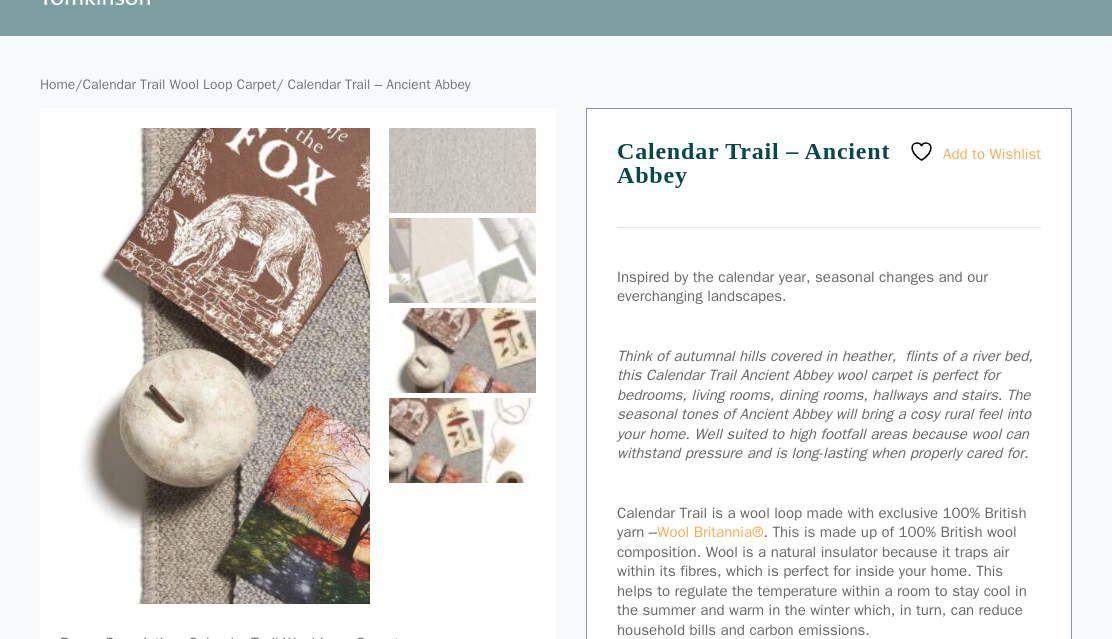 click at bounding box center [462, 440] 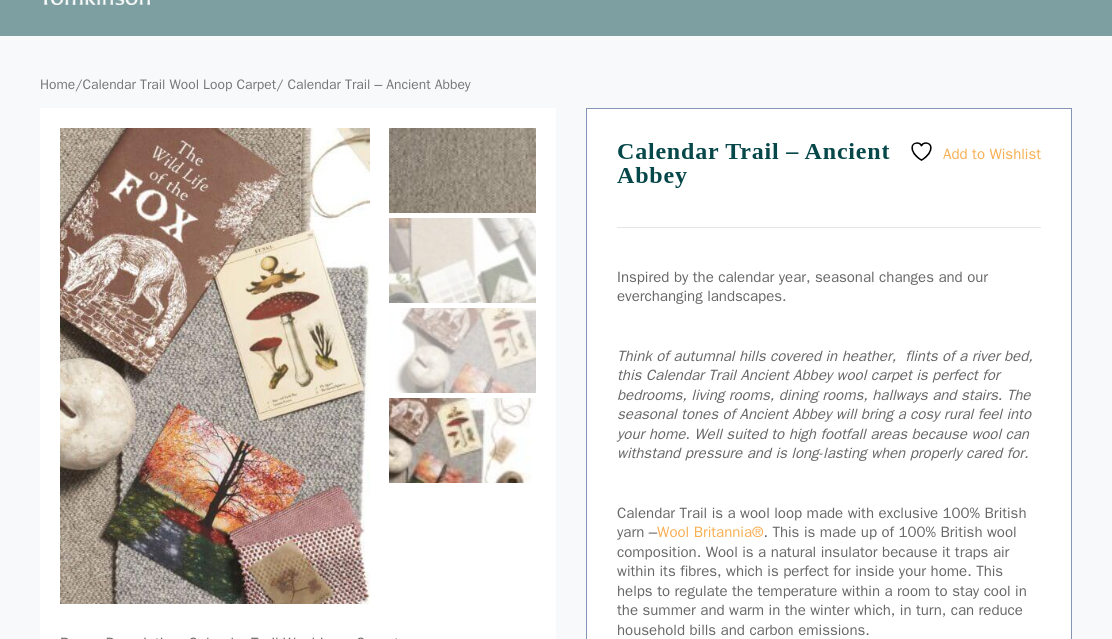 click at bounding box center [462, 170] 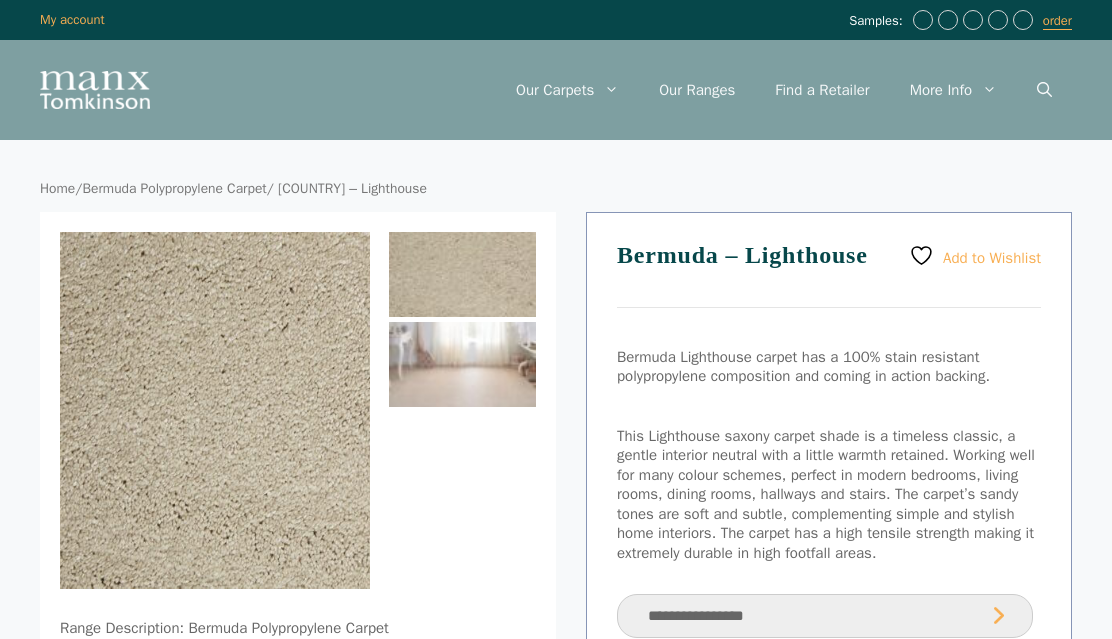 scroll, scrollTop: 104, scrollLeft: 0, axis: vertical 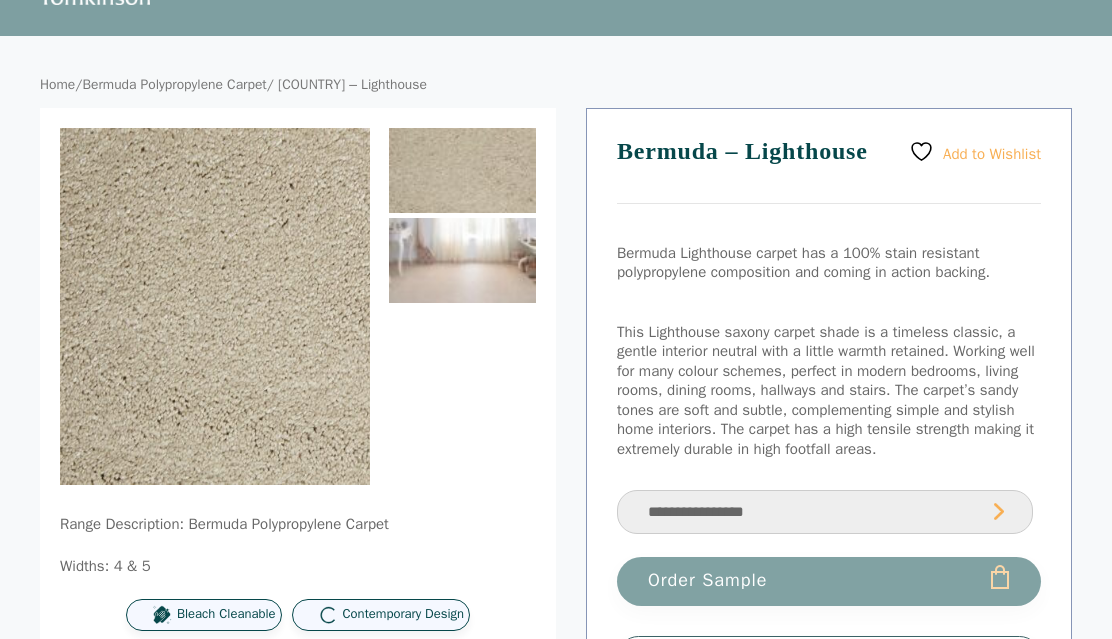 click at bounding box center [462, 260] 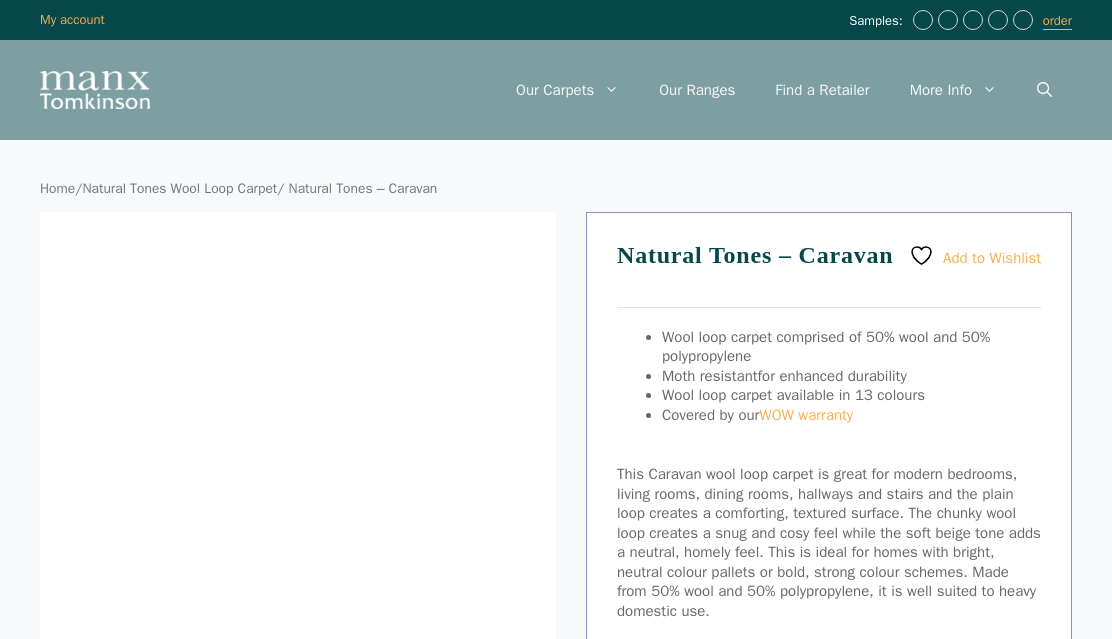 scroll, scrollTop: 0, scrollLeft: 0, axis: both 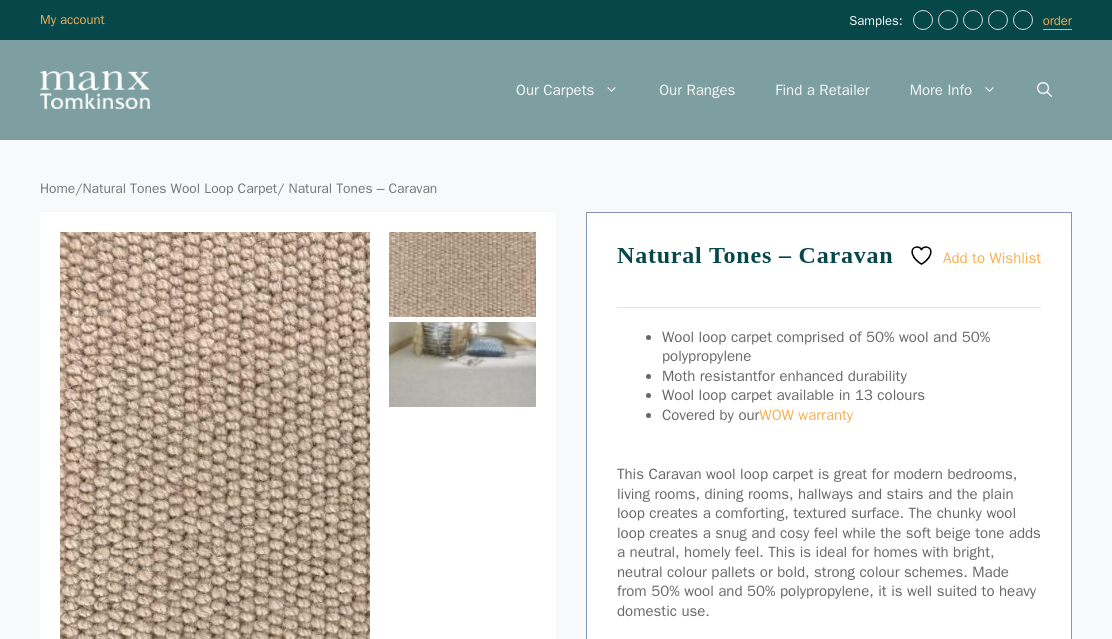 click at bounding box center [462, 364] 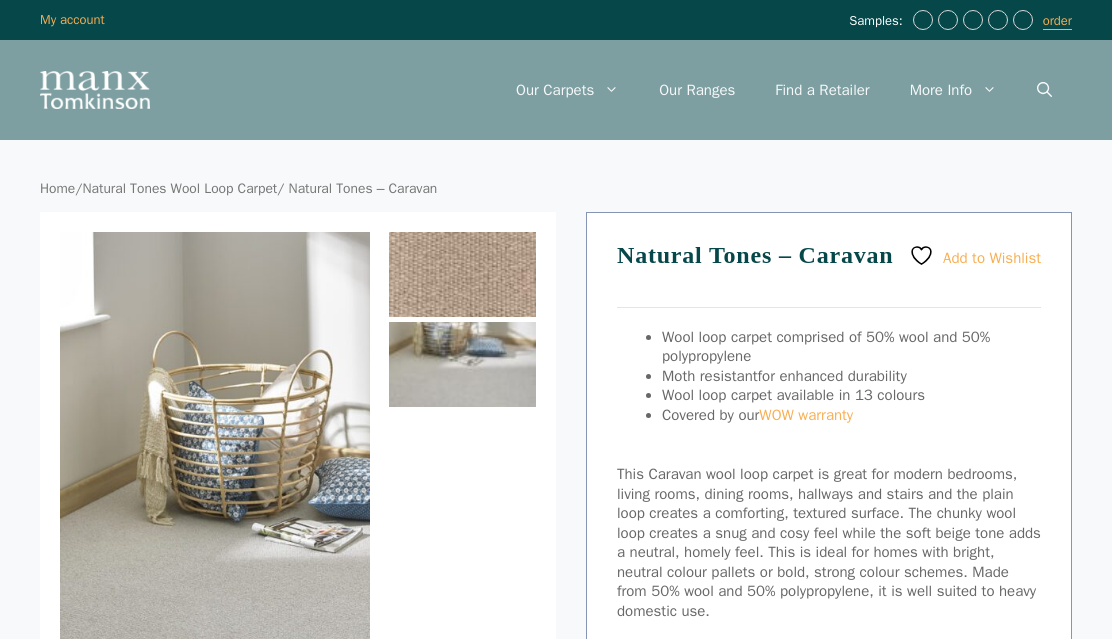click at bounding box center (462, 274) 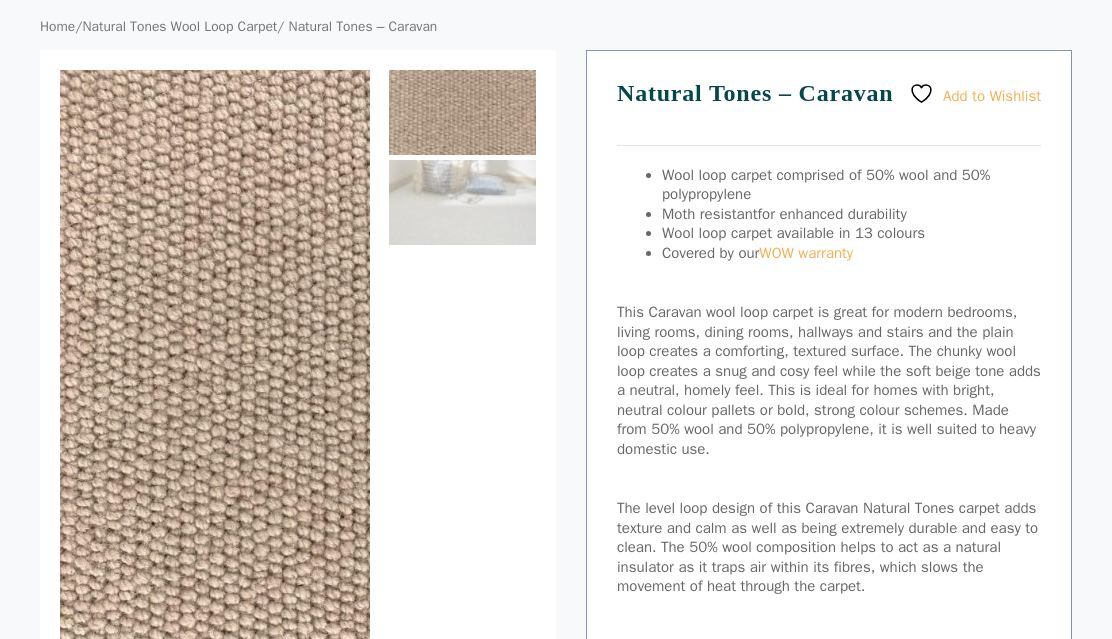 scroll, scrollTop: 208, scrollLeft: 0, axis: vertical 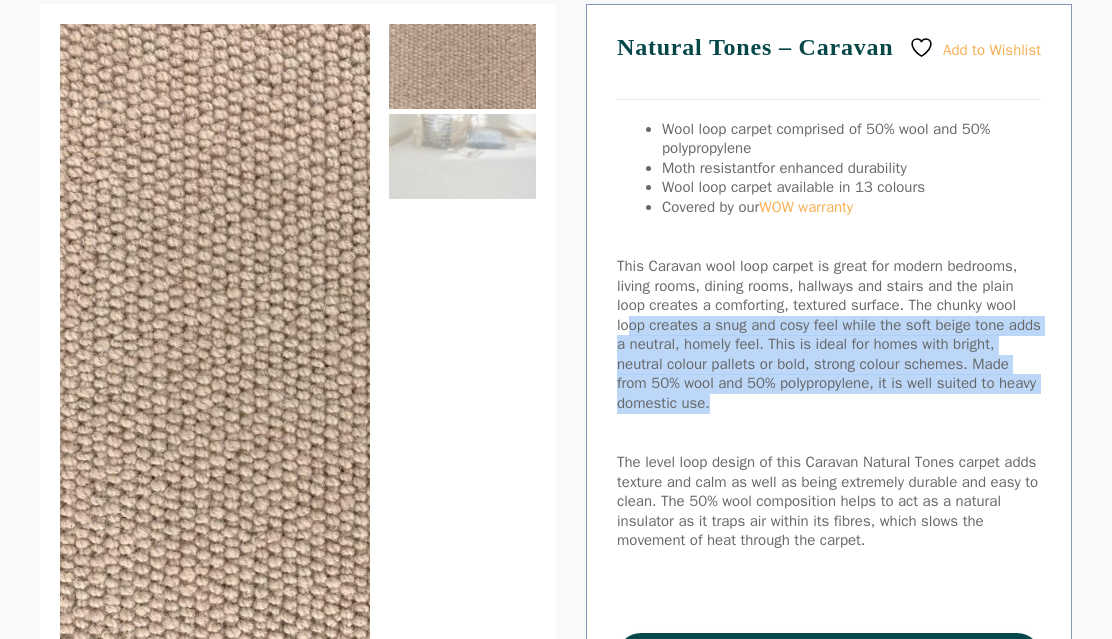 drag, startPoint x: 817, startPoint y: 422, endPoint x: 626, endPoint y: 327, distance: 213.32135 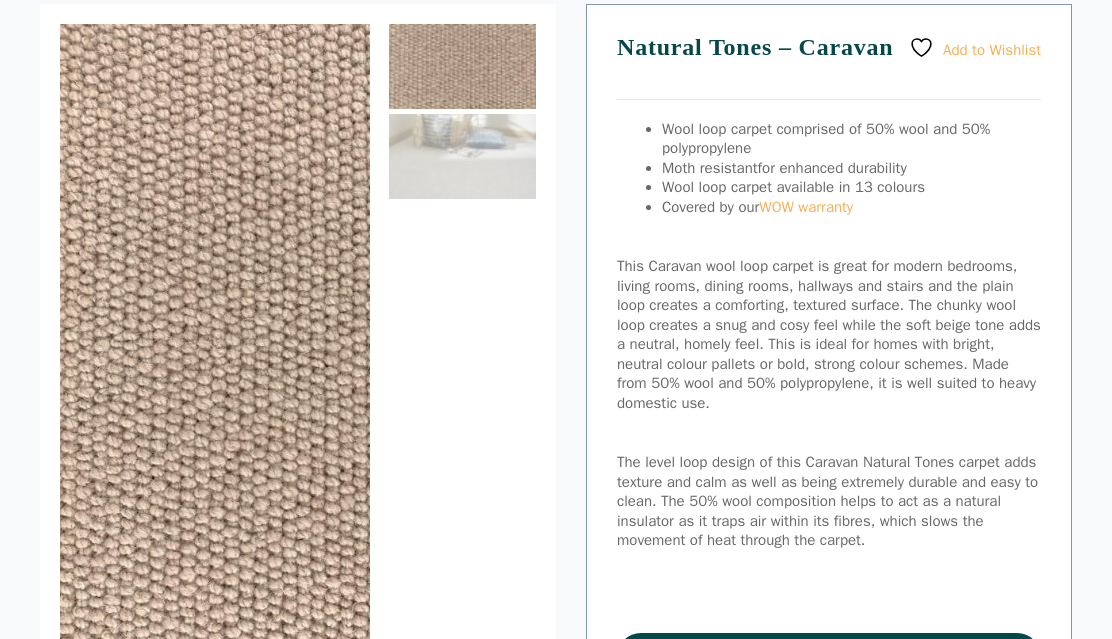click on "This Caravan wool loop carpet is great for modern bedrooms, living rooms, dining rooms, hallways and stairs and the plain loop creates a comforting, textured surface. The chunky wool loop creates a snug and cosy feel while the soft beige tone adds a neutral, homely feel. This is ideal for homes with bright, neutral colour pallets or bold, strong colour schemes. Made from 50% wool and 50% polypropylene, it is well suited to heavy domestic use." at bounding box center (829, 334) 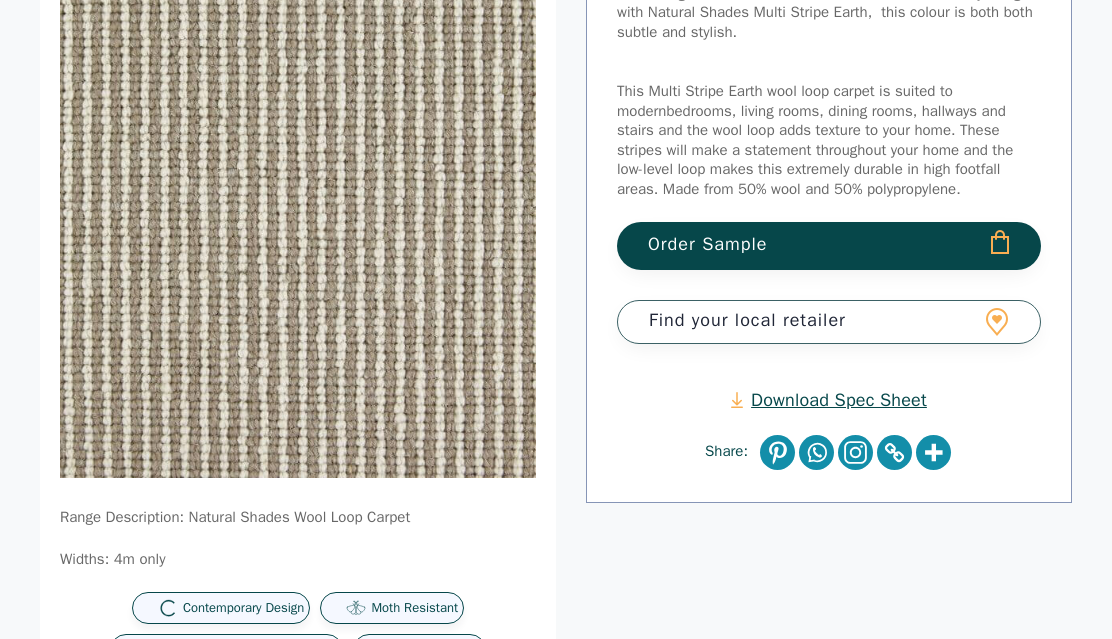 scroll, scrollTop: 416, scrollLeft: 0, axis: vertical 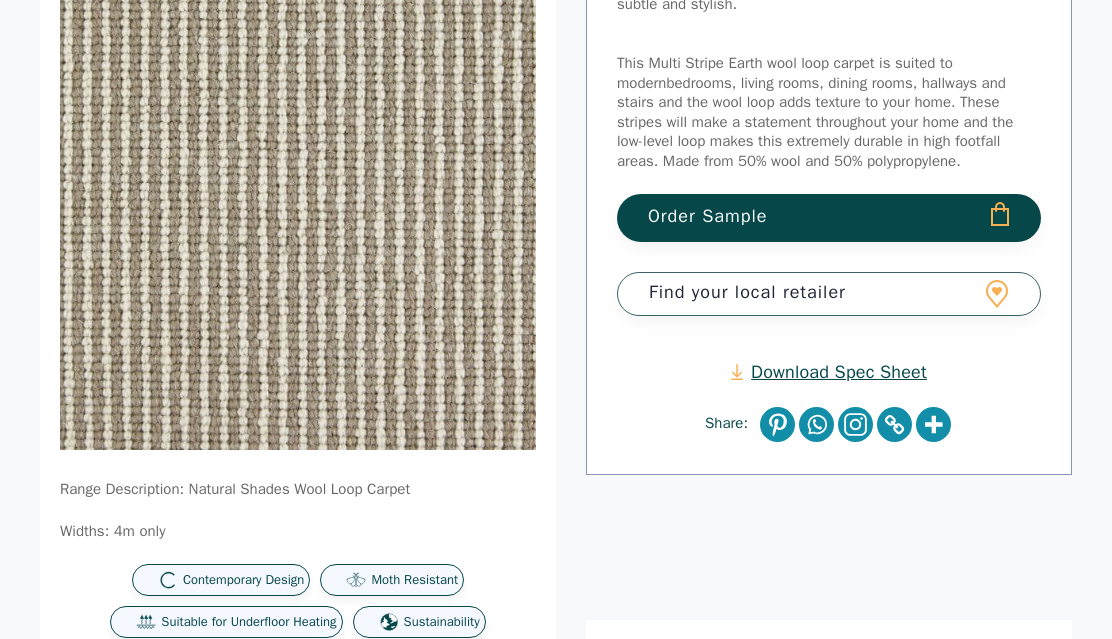 click on "bedrooms, living rooms, dining rooms, hallways and stairs and the wool loop adds texture to your home. These stripes will make a statement throughout your home and the low-level loop makes this extremely durable in high footfall areas. Made from 50% wool and 50% polypropylene." at bounding box center [815, 122] 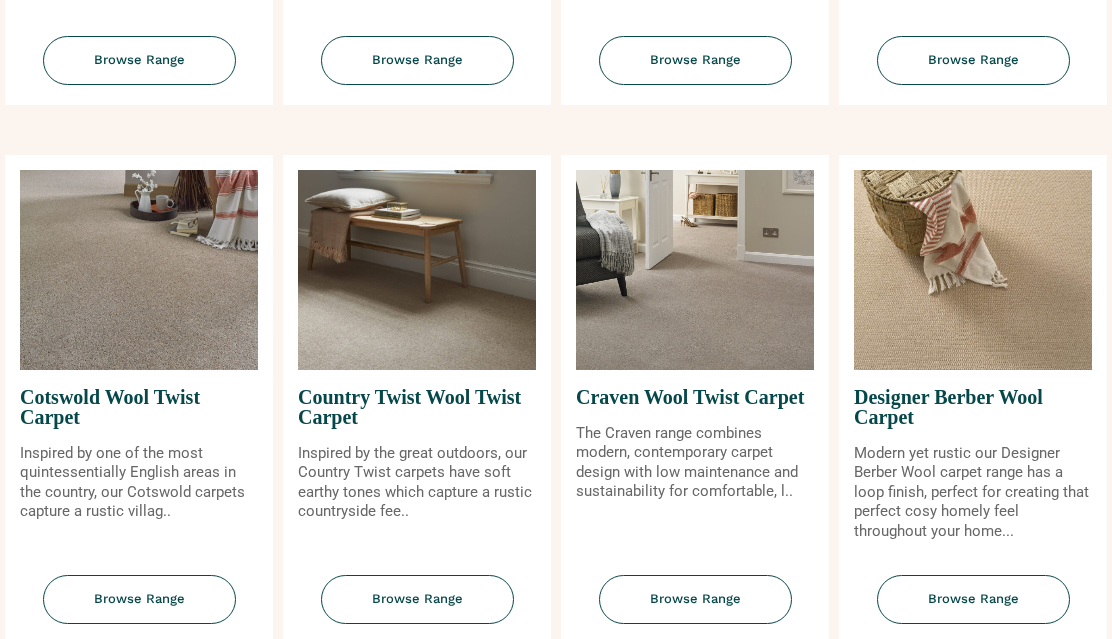 scroll, scrollTop: 728, scrollLeft: 0, axis: vertical 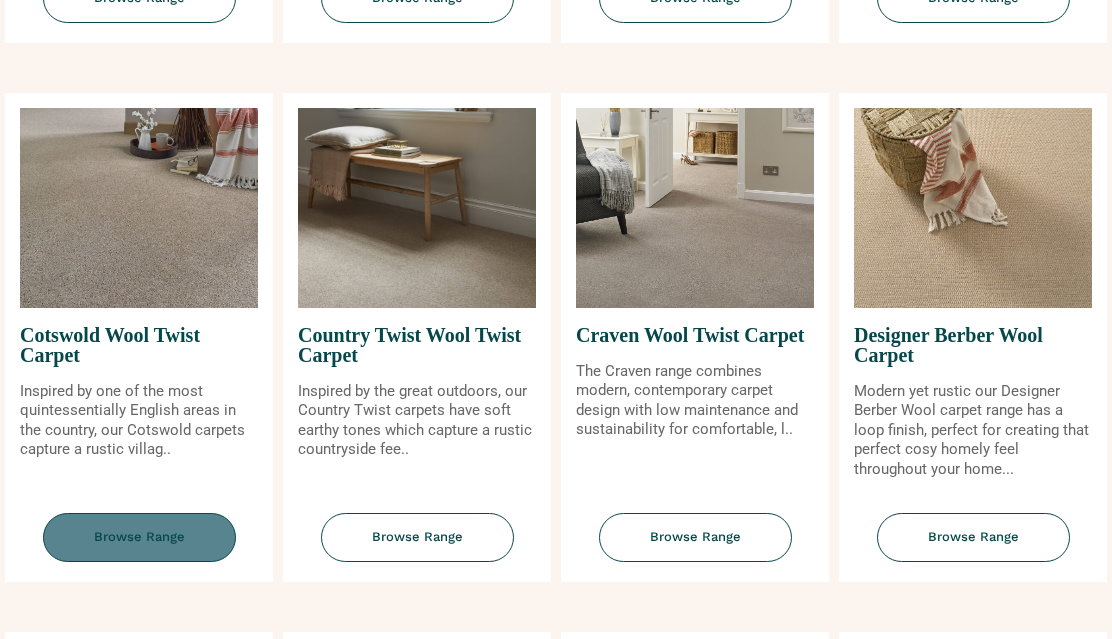 click on "Browse Range" at bounding box center [139, 537] 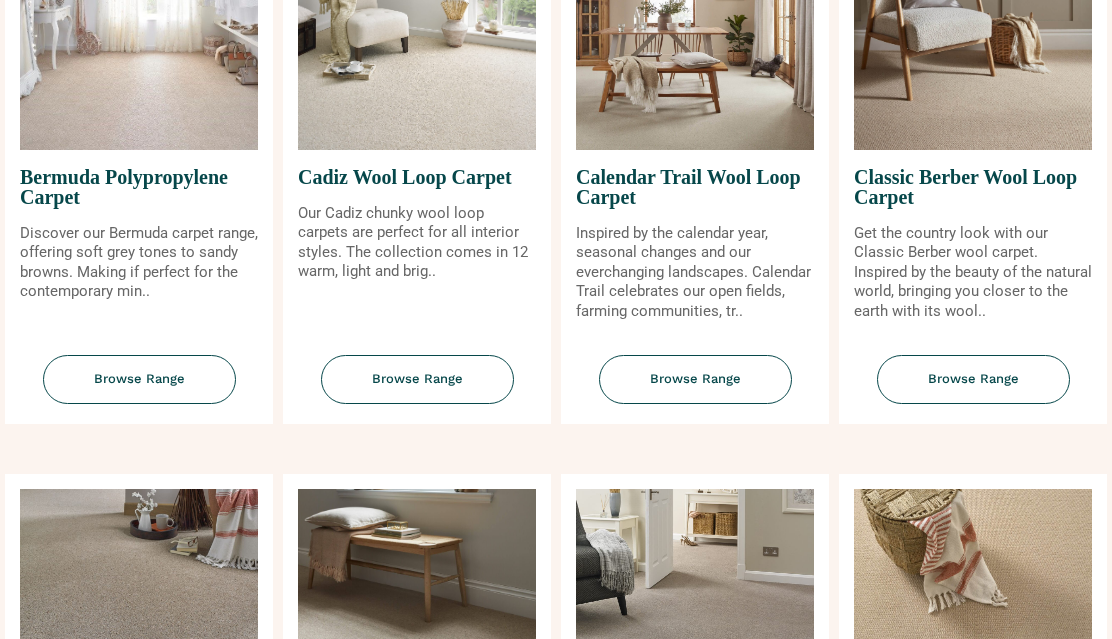 scroll, scrollTop: 312, scrollLeft: 0, axis: vertical 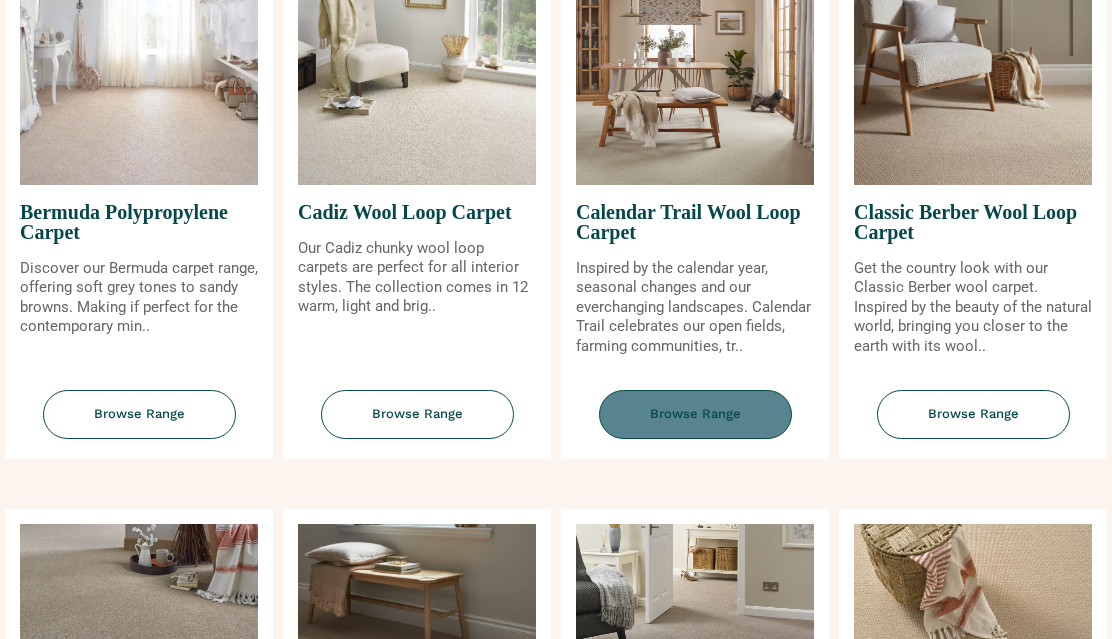 click on "Browse Range" at bounding box center [695, 414] 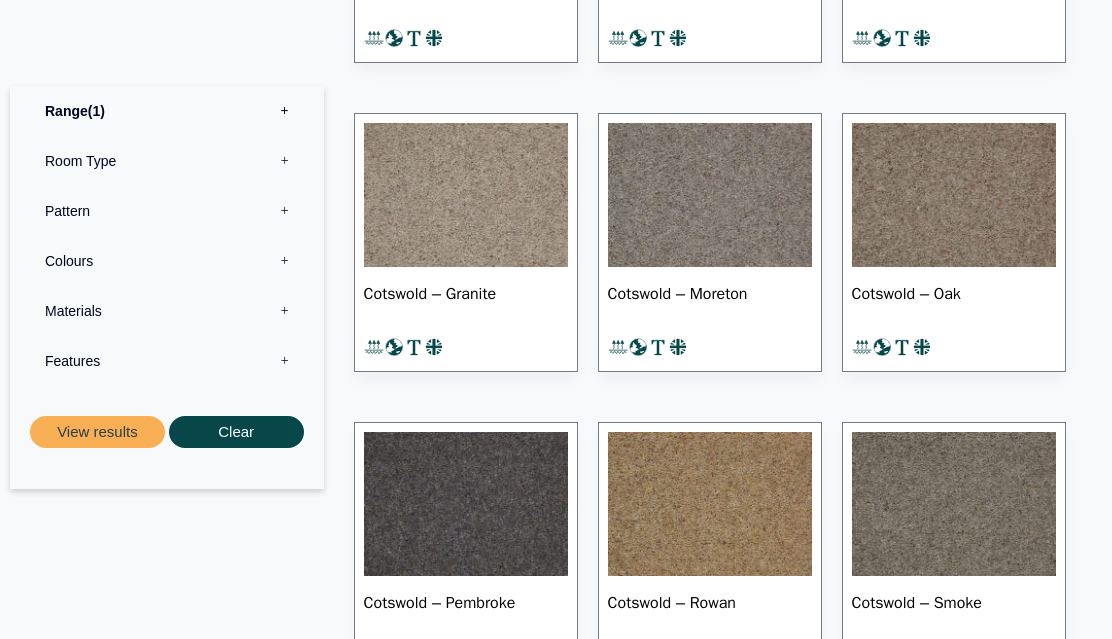 scroll, scrollTop: 1040, scrollLeft: 0, axis: vertical 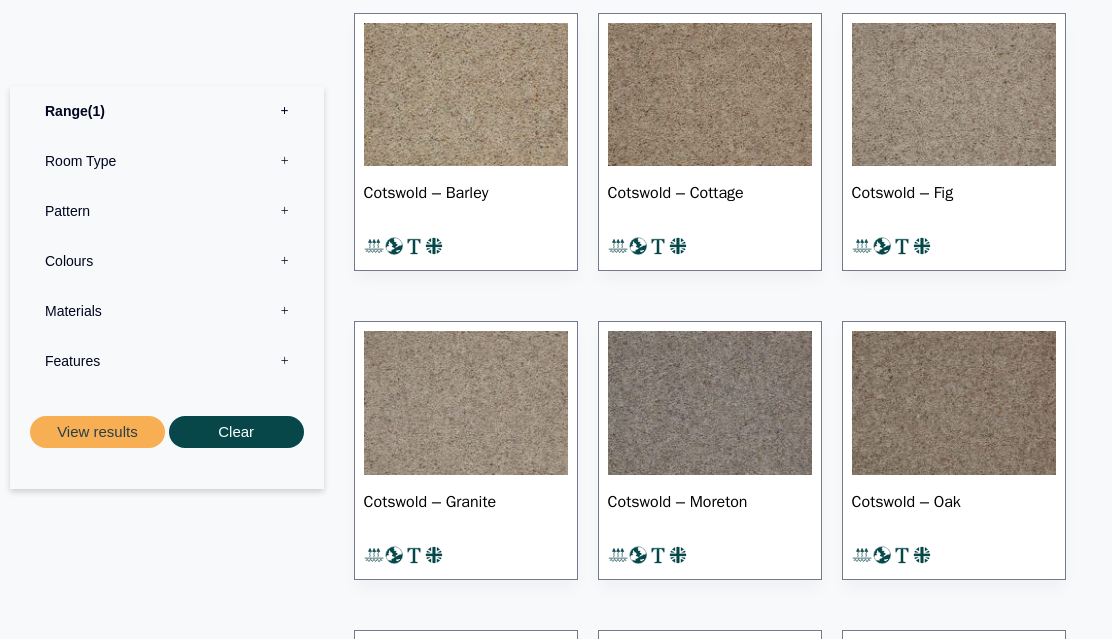 click at bounding box center (466, 95) 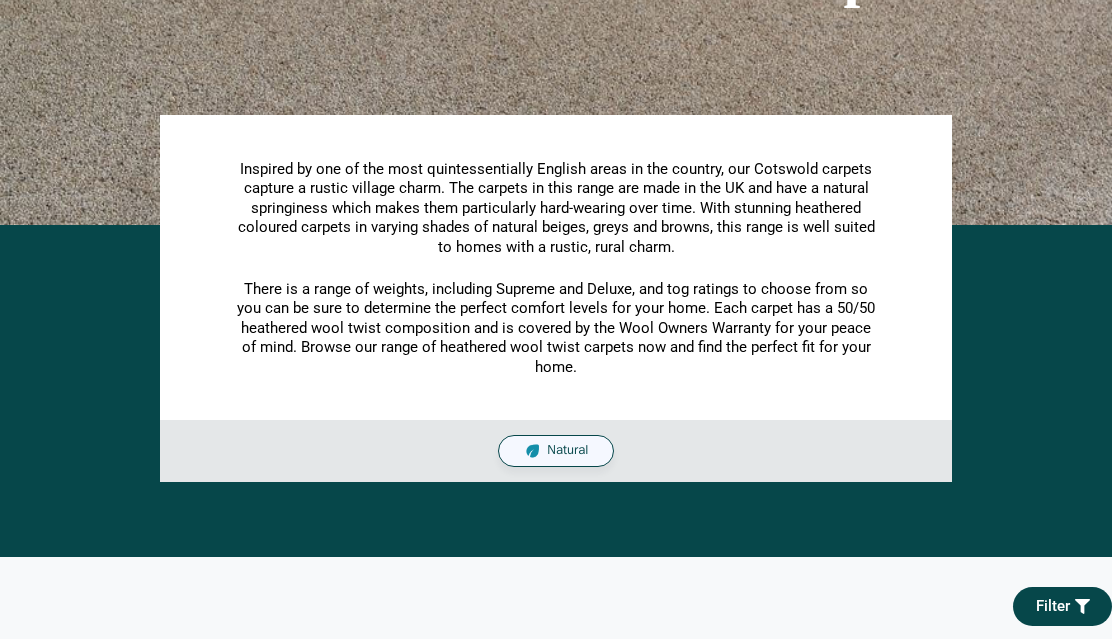 scroll, scrollTop: 312, scrollLeft: 0, axis: vertical 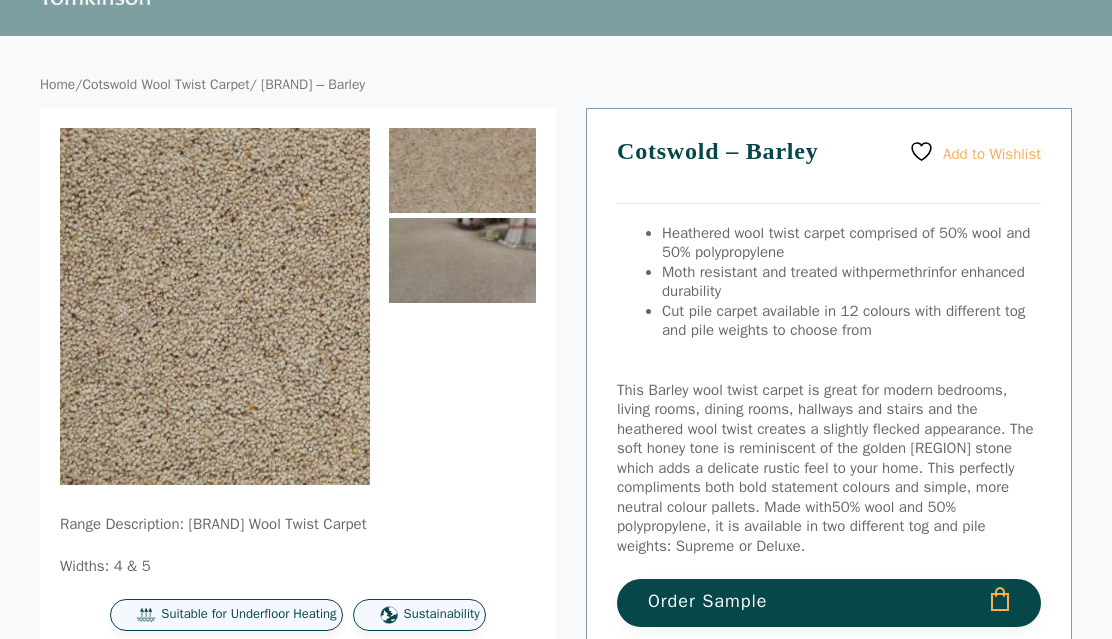 click at bounding box center (462, 260) 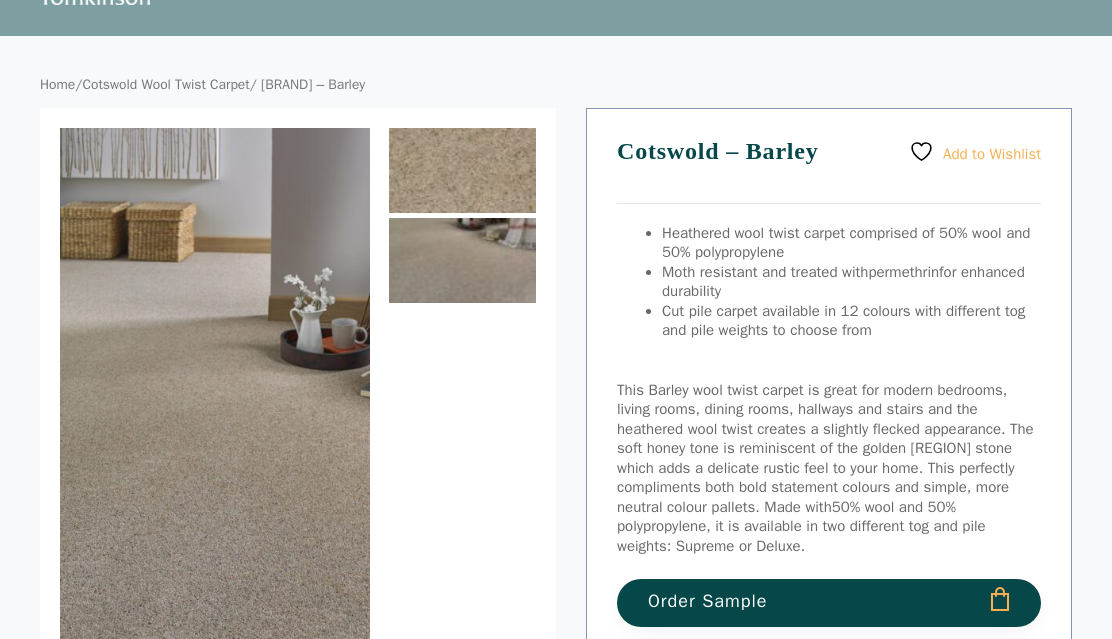 click at bounding box center (462, 170) 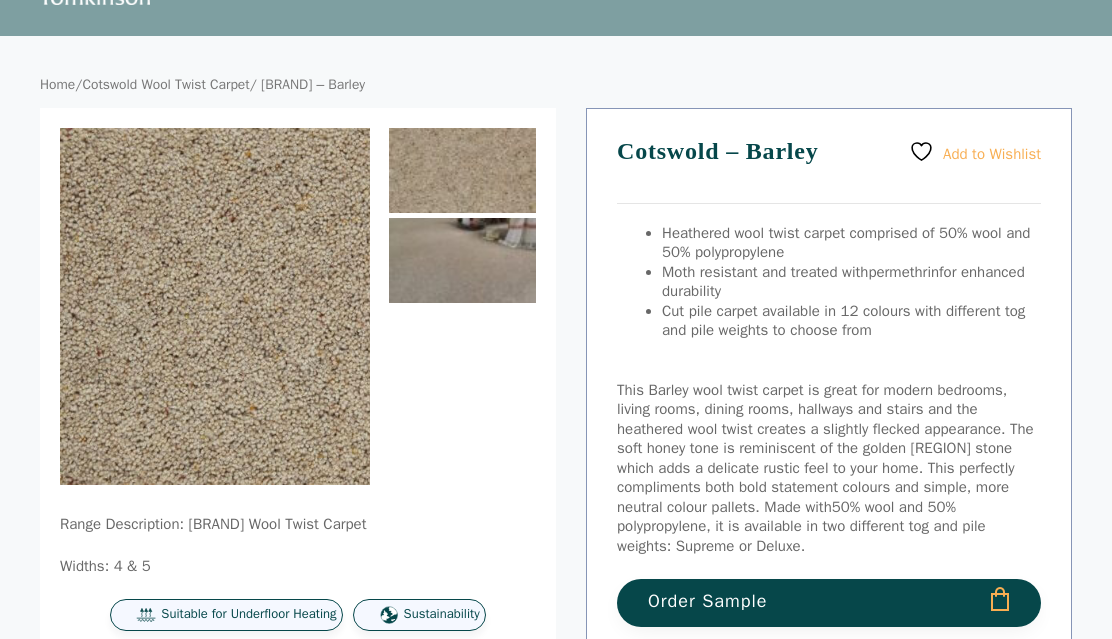 click at bounding box center [462, 260] 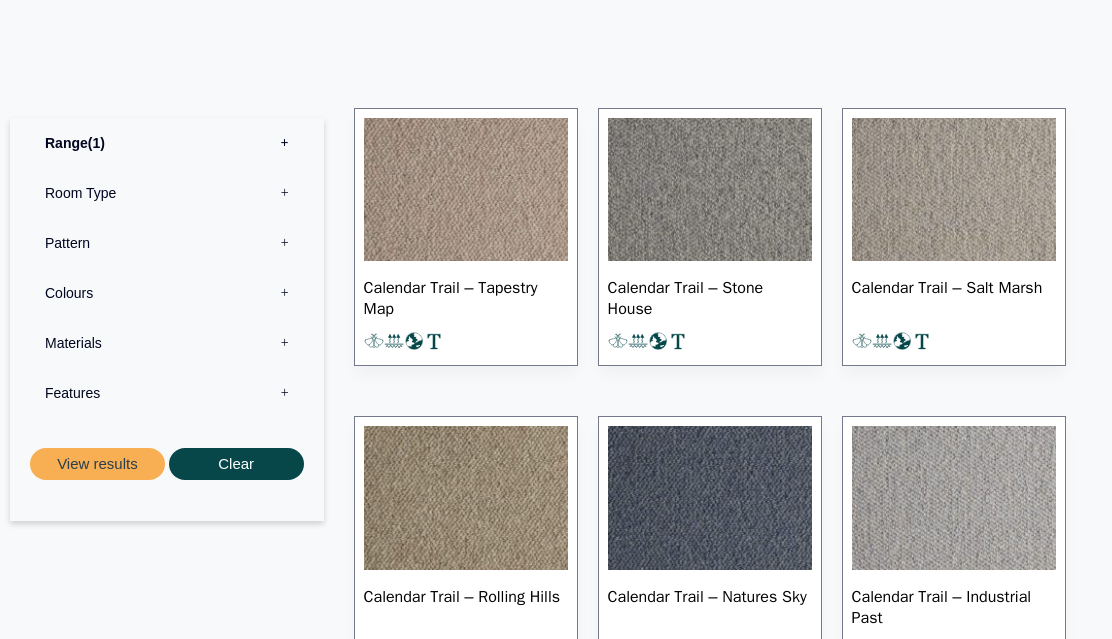 scroll, scrollTop: 1248, scrollLeft: 0, axis: vertical 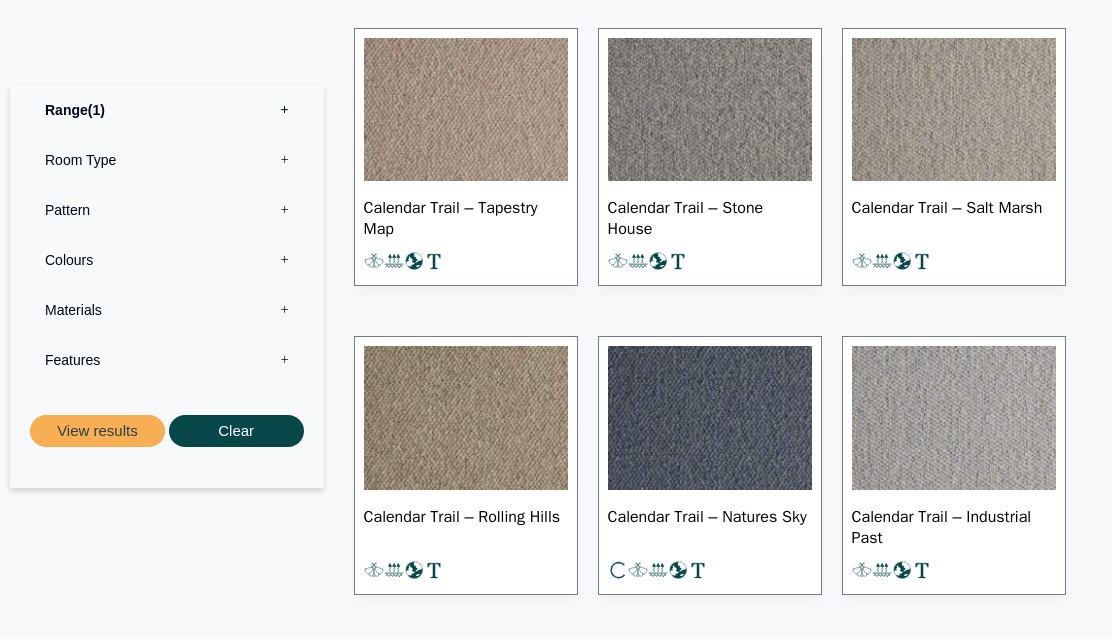 click at bounding box center [466, 110] 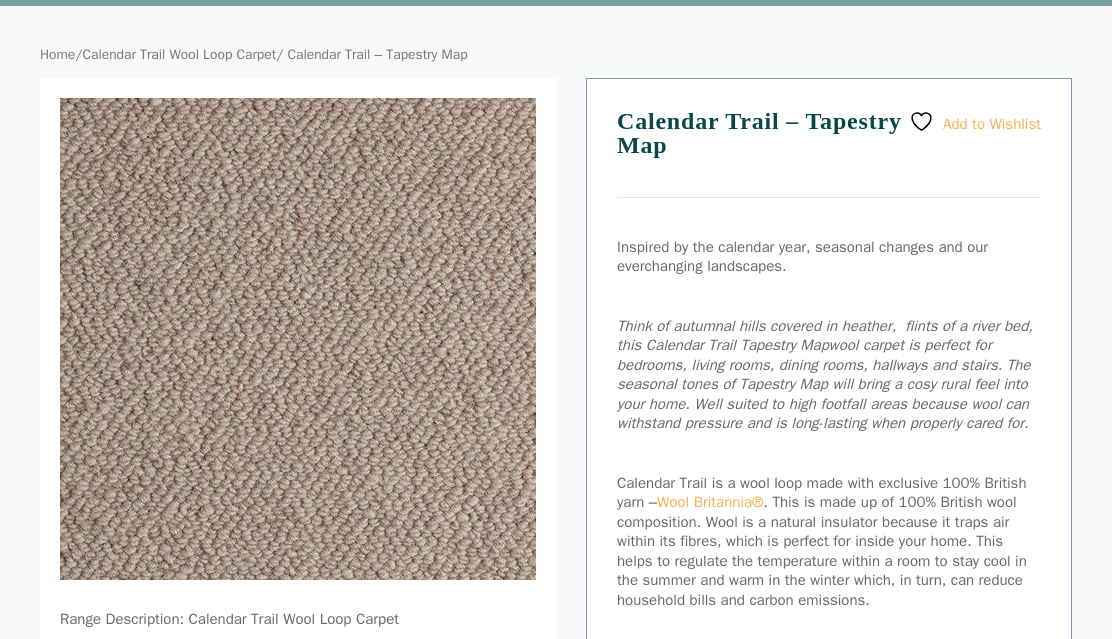 scroll, scrollTop: 104, scrollLeft: 0, axis: vertical 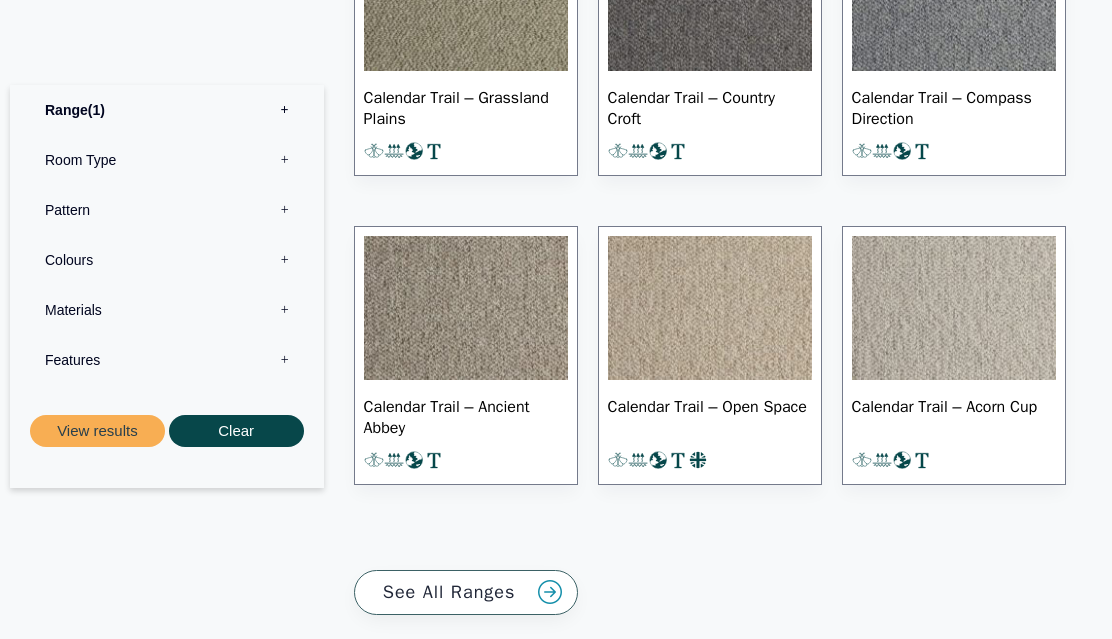 click at bounding box center (954, 308) 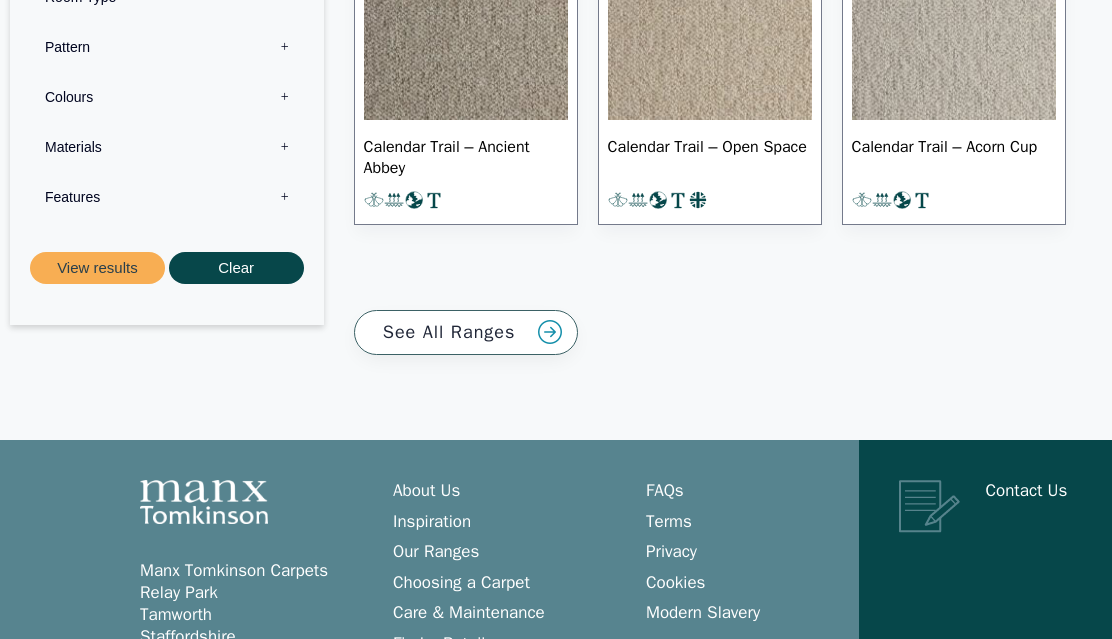 scroll, scrollTop: 2301, scrollLeft: 0, axis: vertical 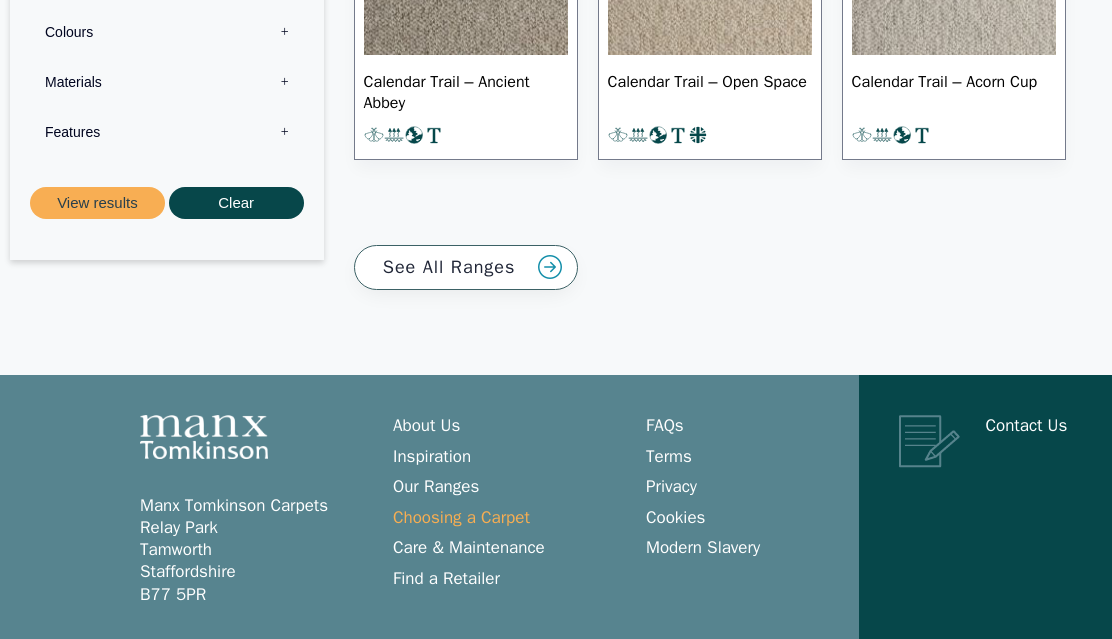 click on "Choosing a Carpet" at bounding box center [461, 517] 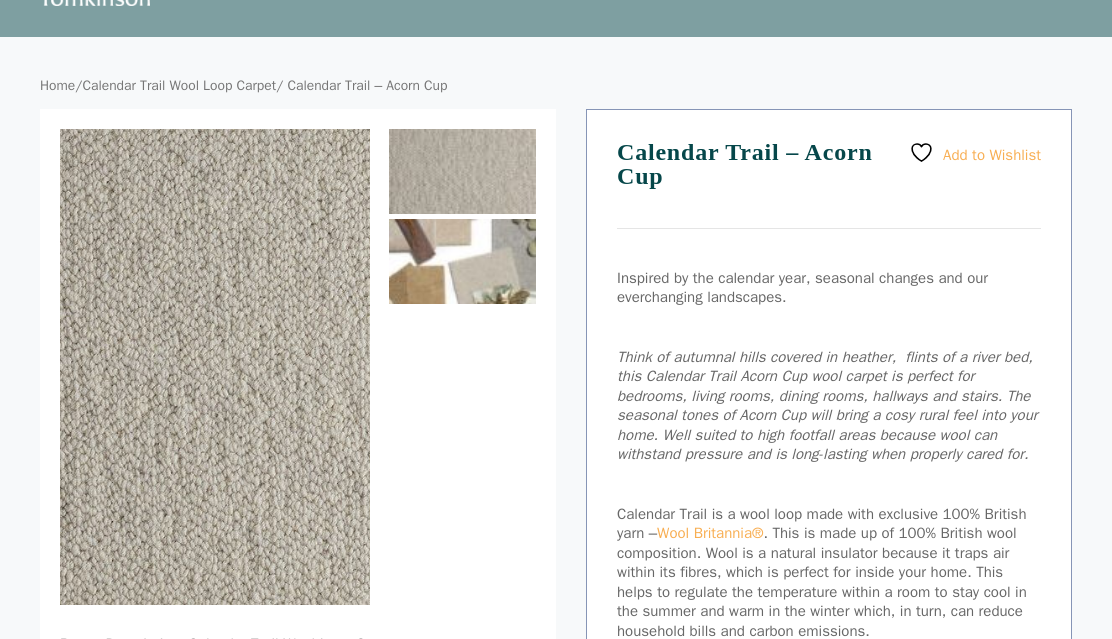 scroll, scrollTop: 104, scrollLeft: 0, axis: vertical 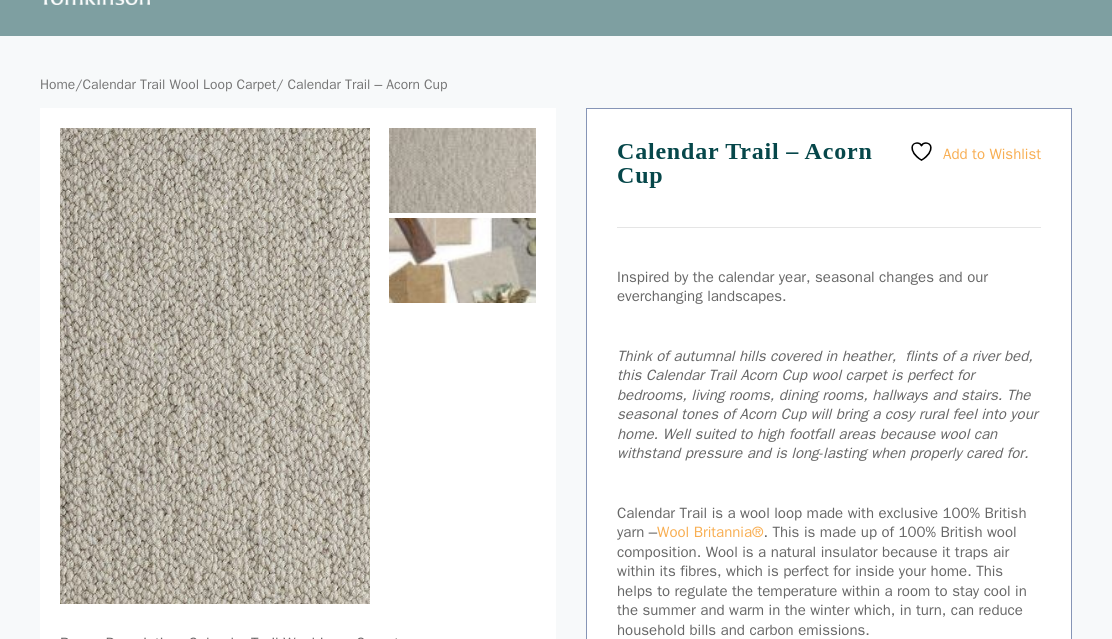 click at bounding box center [462, 260] 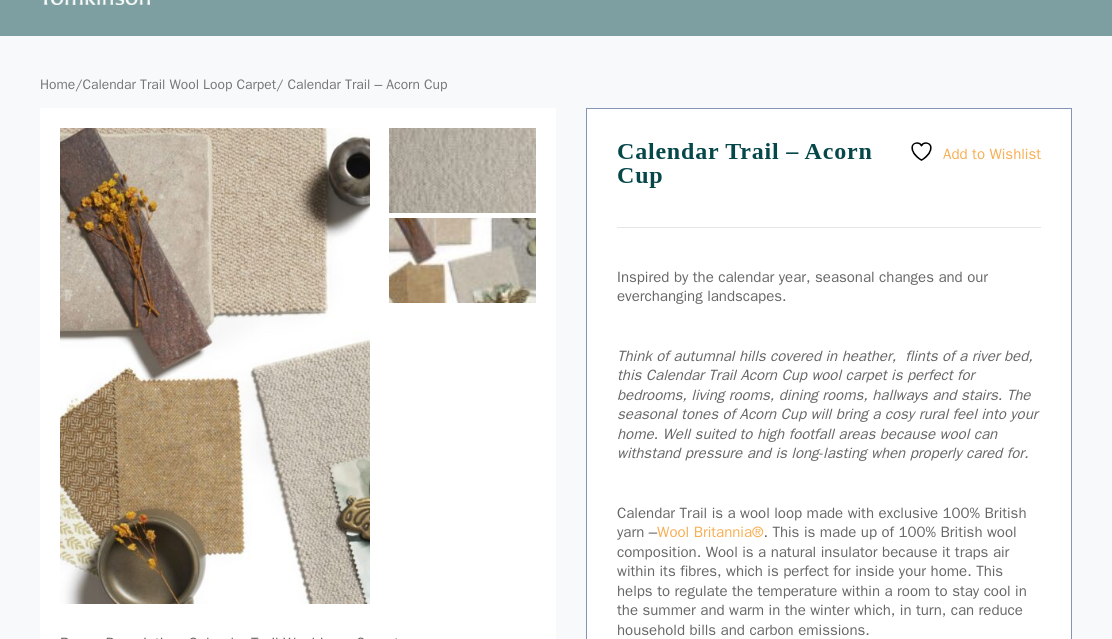 click at bounding box center (462, 170) 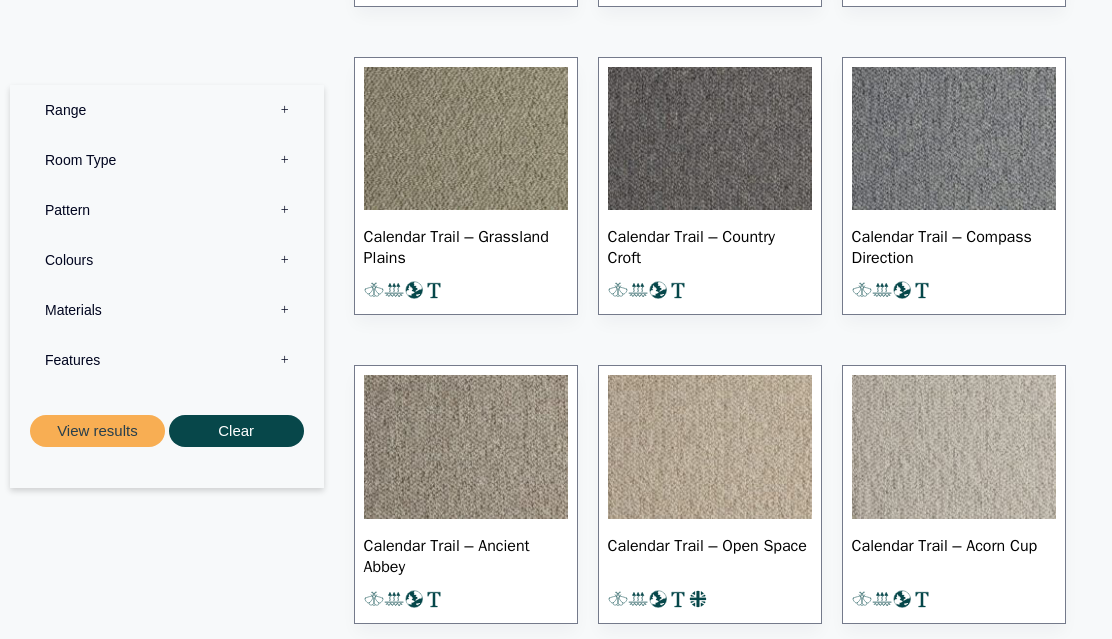 scroll, scrollTop: 1664, scrollLeft: 0, axis: vertical 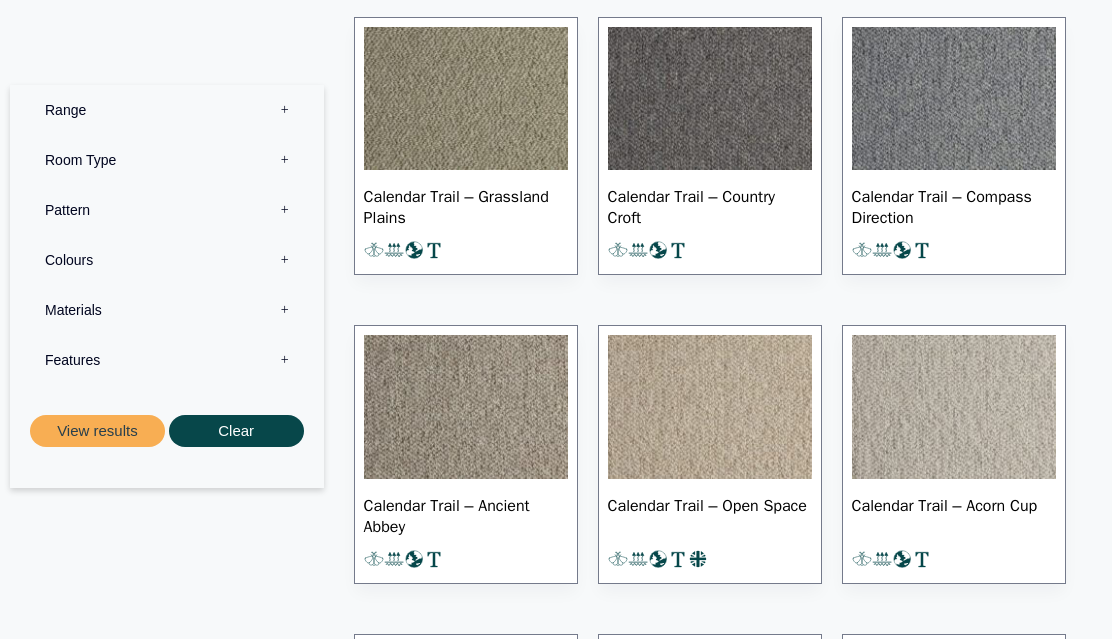 click at bounding box center [954, 407] 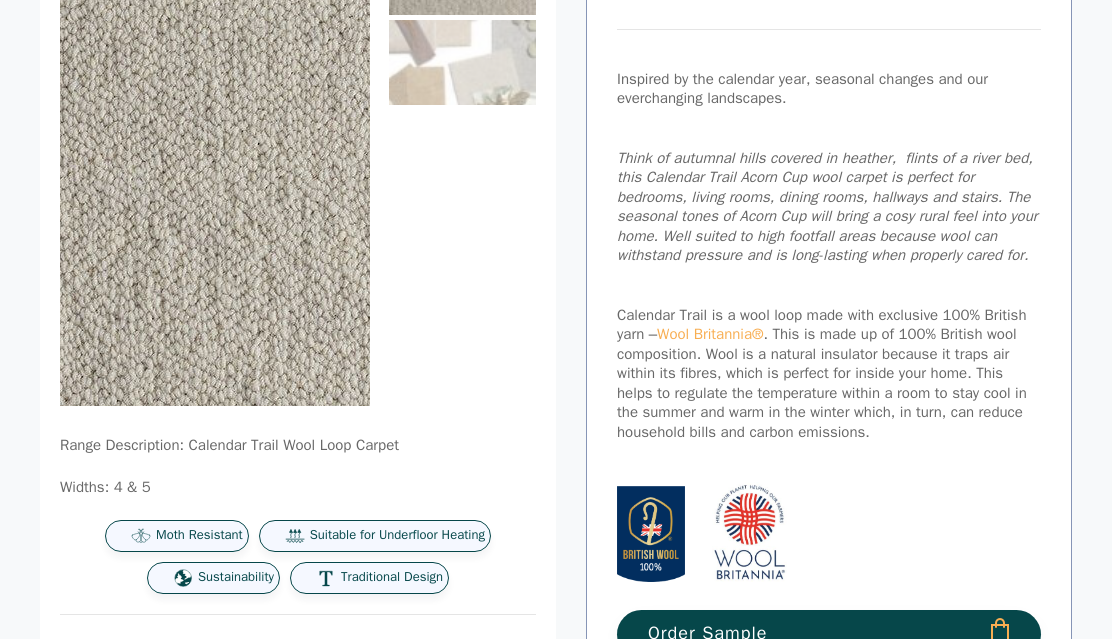 scroll, scrollTop: 312, scrollLeft: 0, axis: vertical 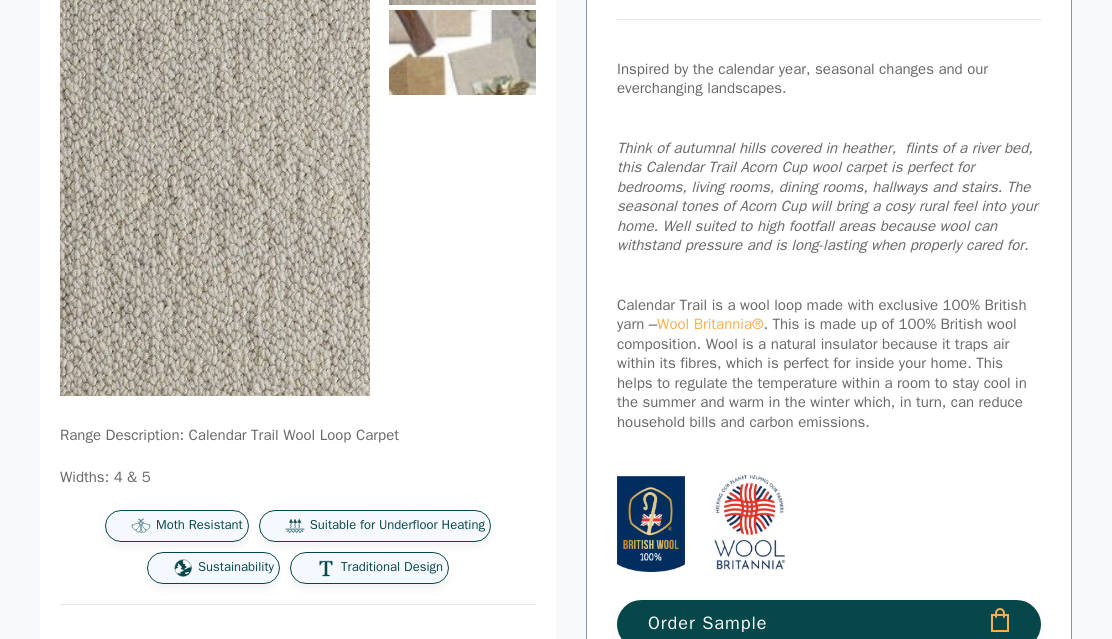 click at bounding box center (462, 52) 